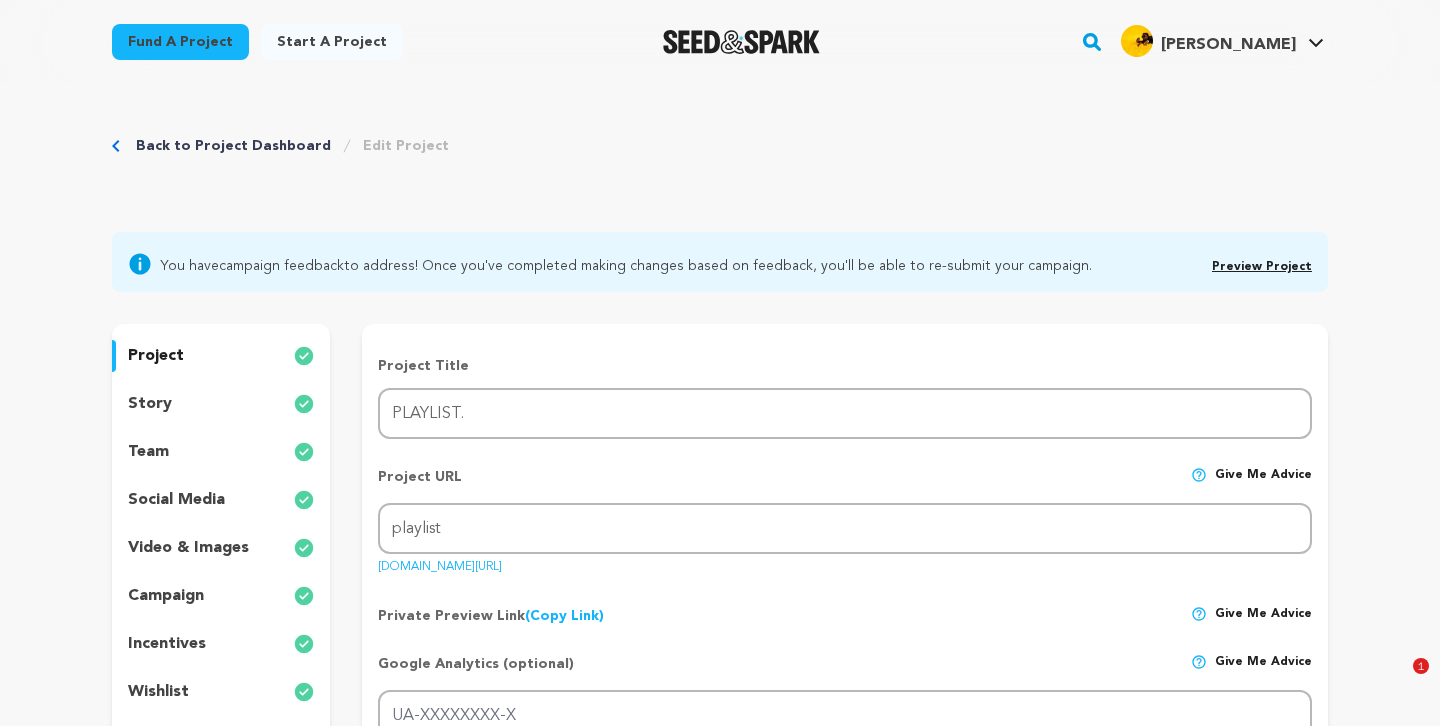 scroll, scrollTop: 1353, scrollLeft: 0, axis: vertical 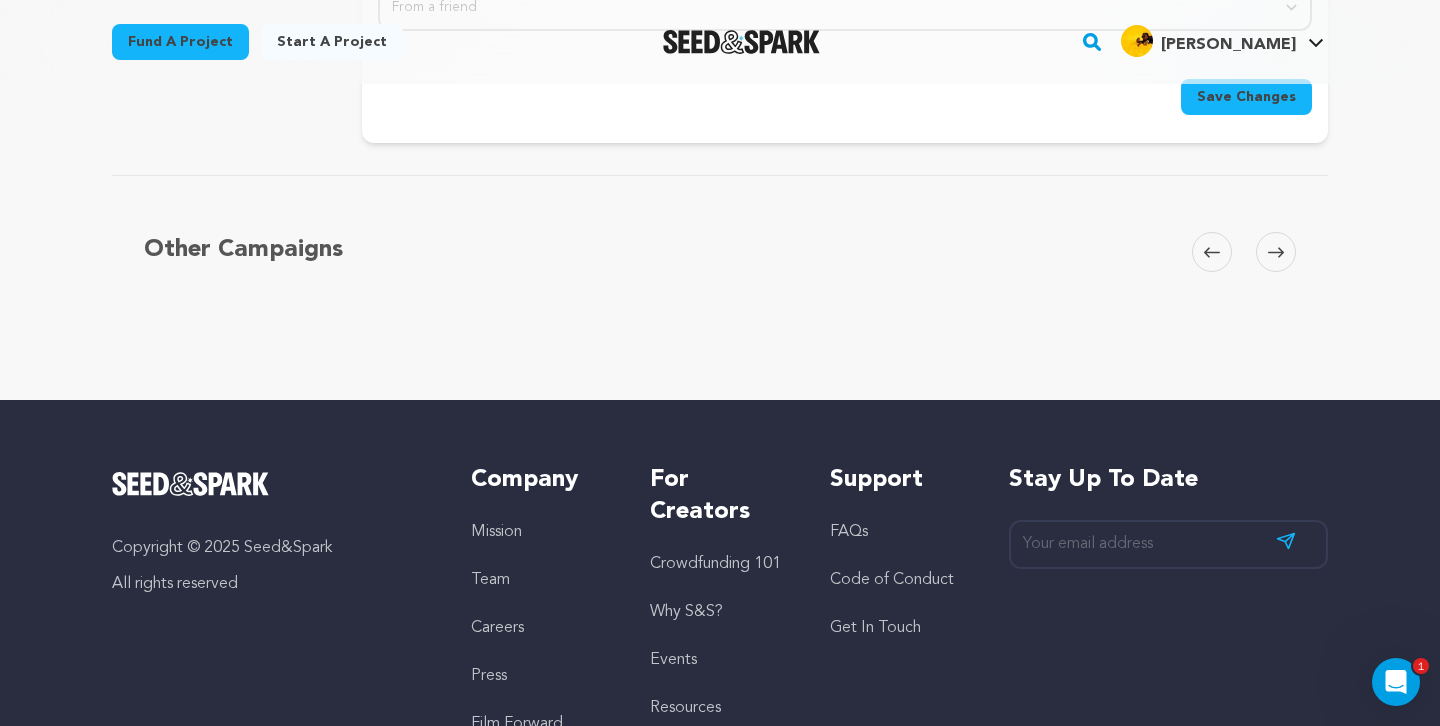 click on "Save Changes" at bounding box center (1246, 97) 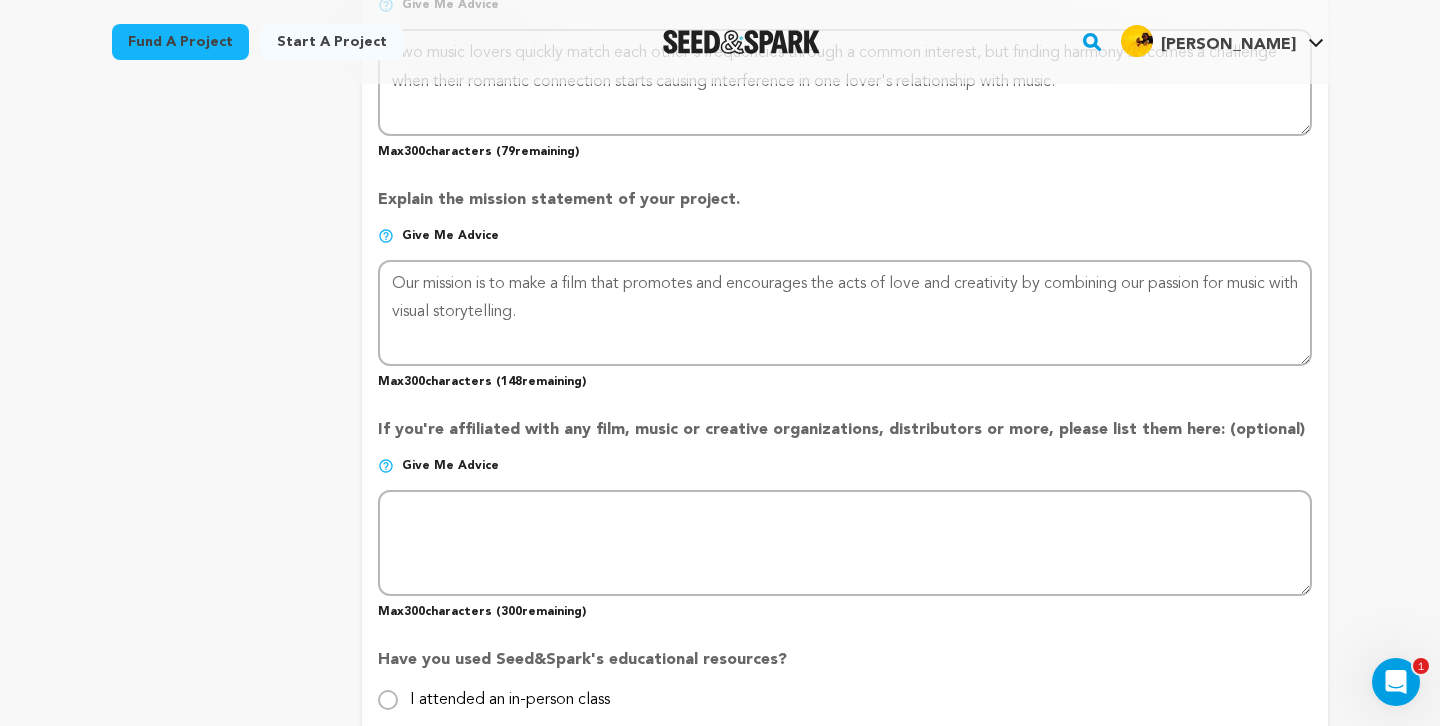 scroll, scrollTop: 1510, scrollLeft: 0, axis: vertical 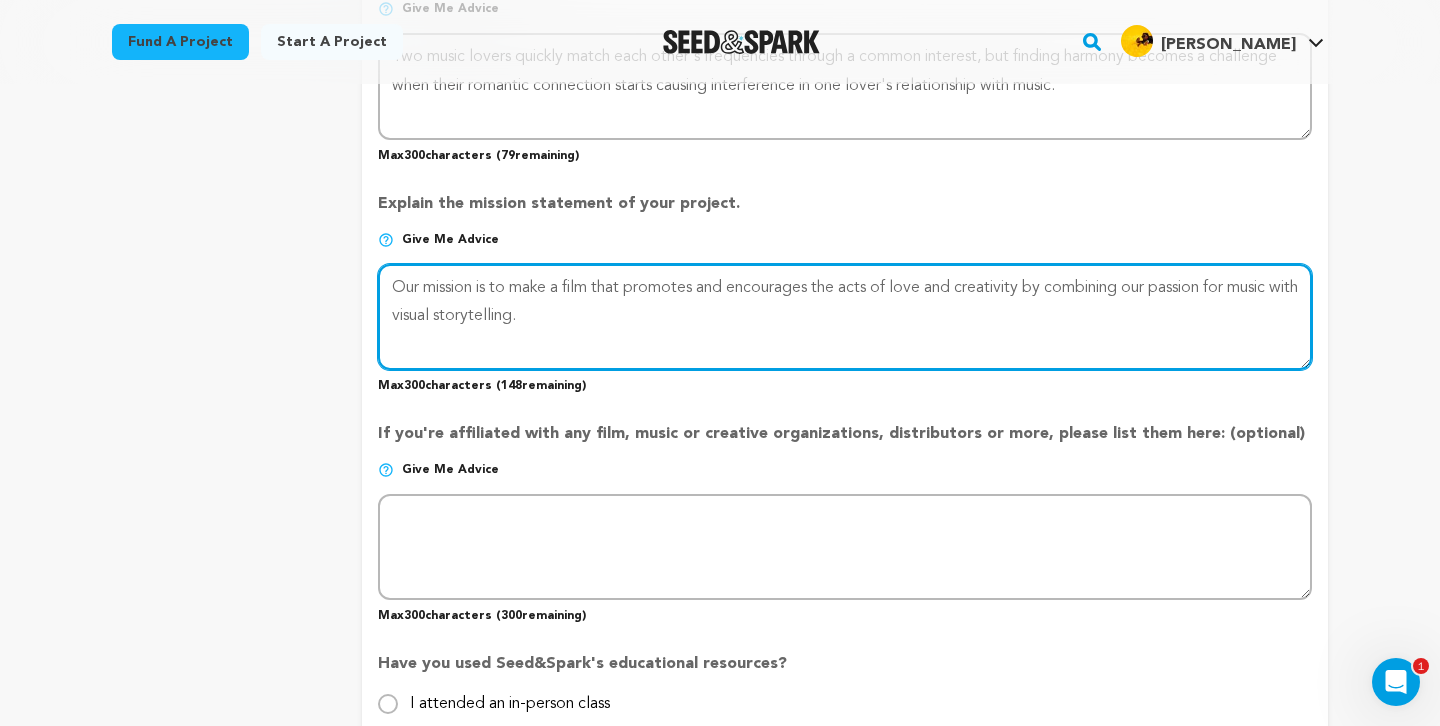 click at bounding box center [845, 317] 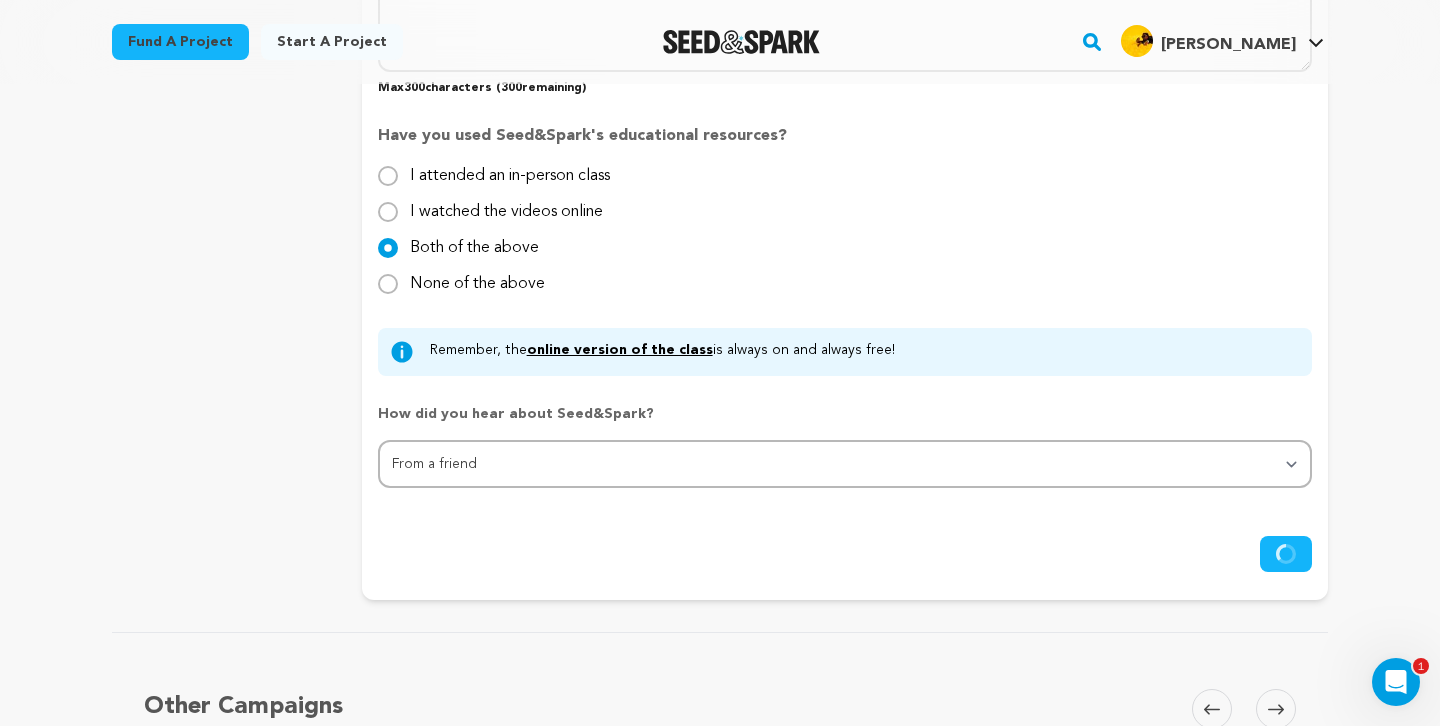 scroll, scrollTop: 2444, scrollLeft: 0, axis: vertical 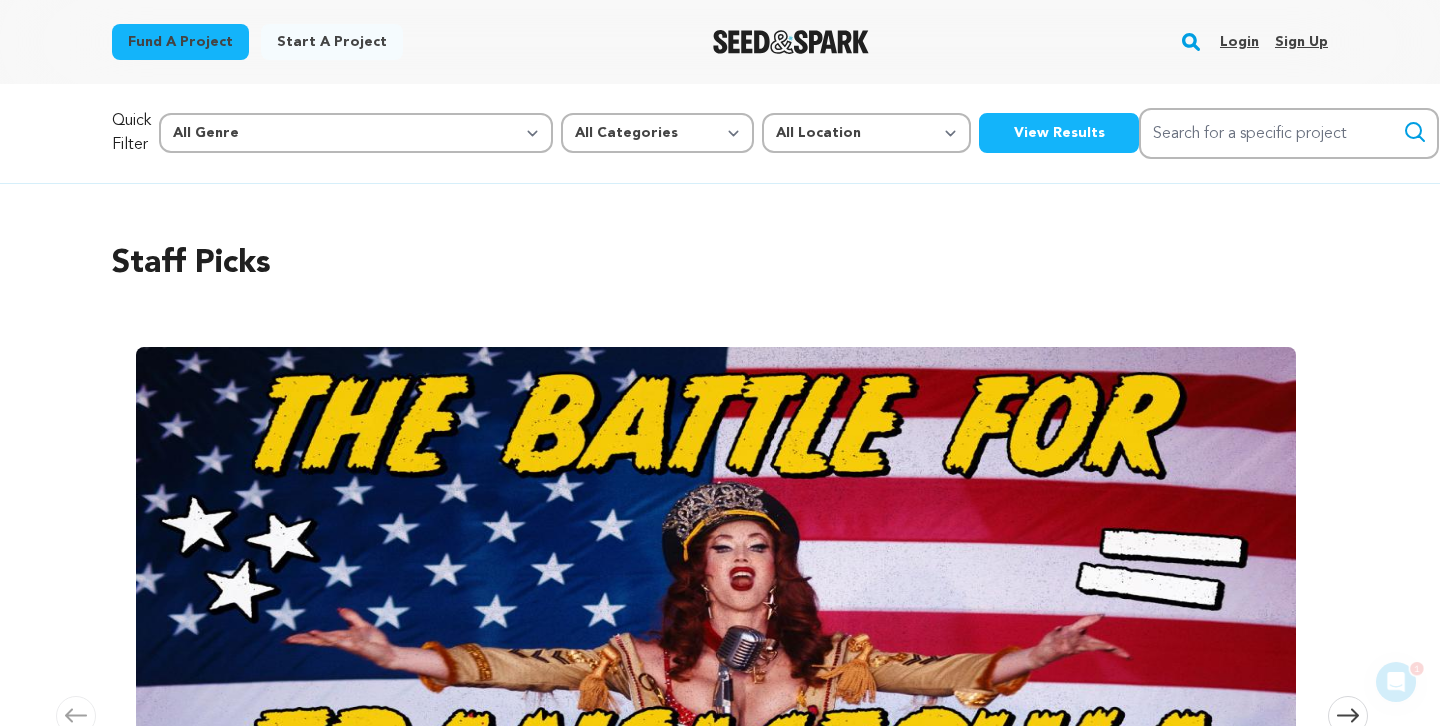 click on "Login" at bounding box center (1239, 42) 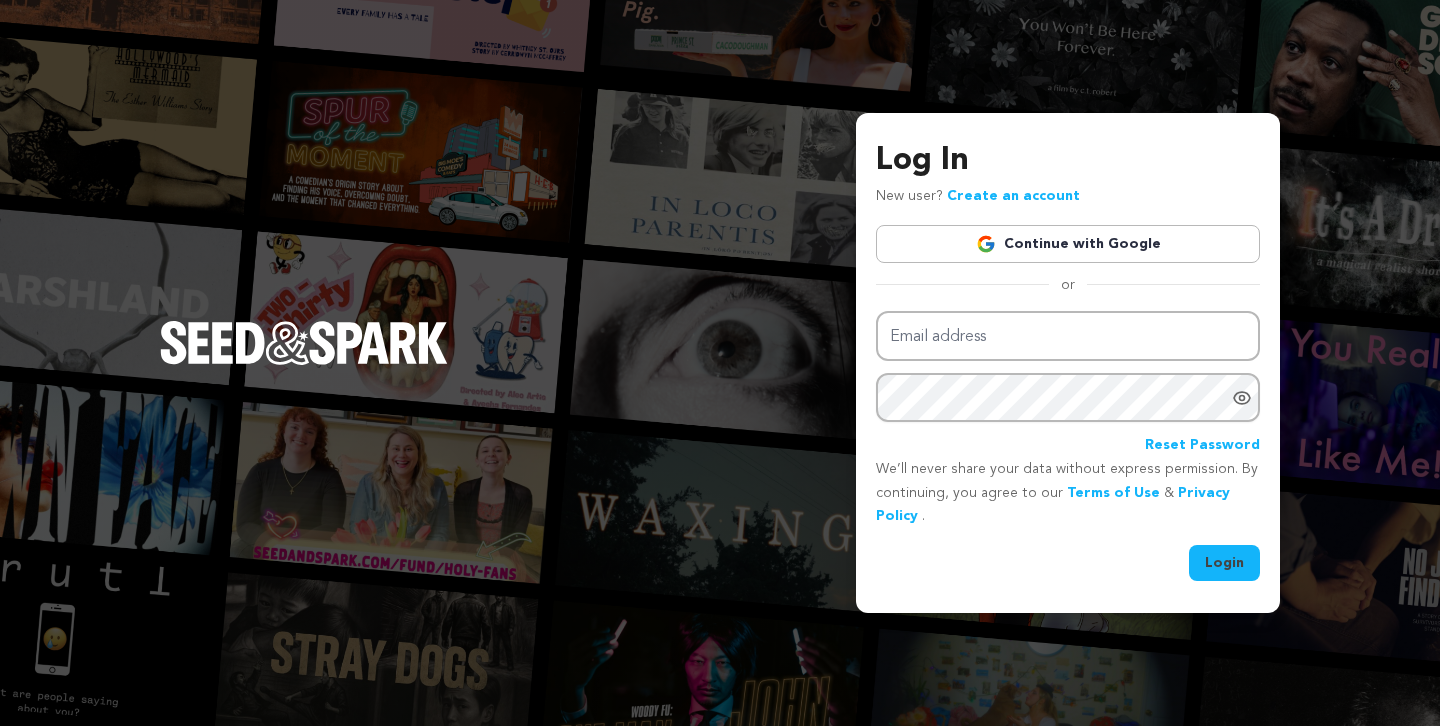 scroll, scrollTop: 0, scrollLeft: 0, axis: both 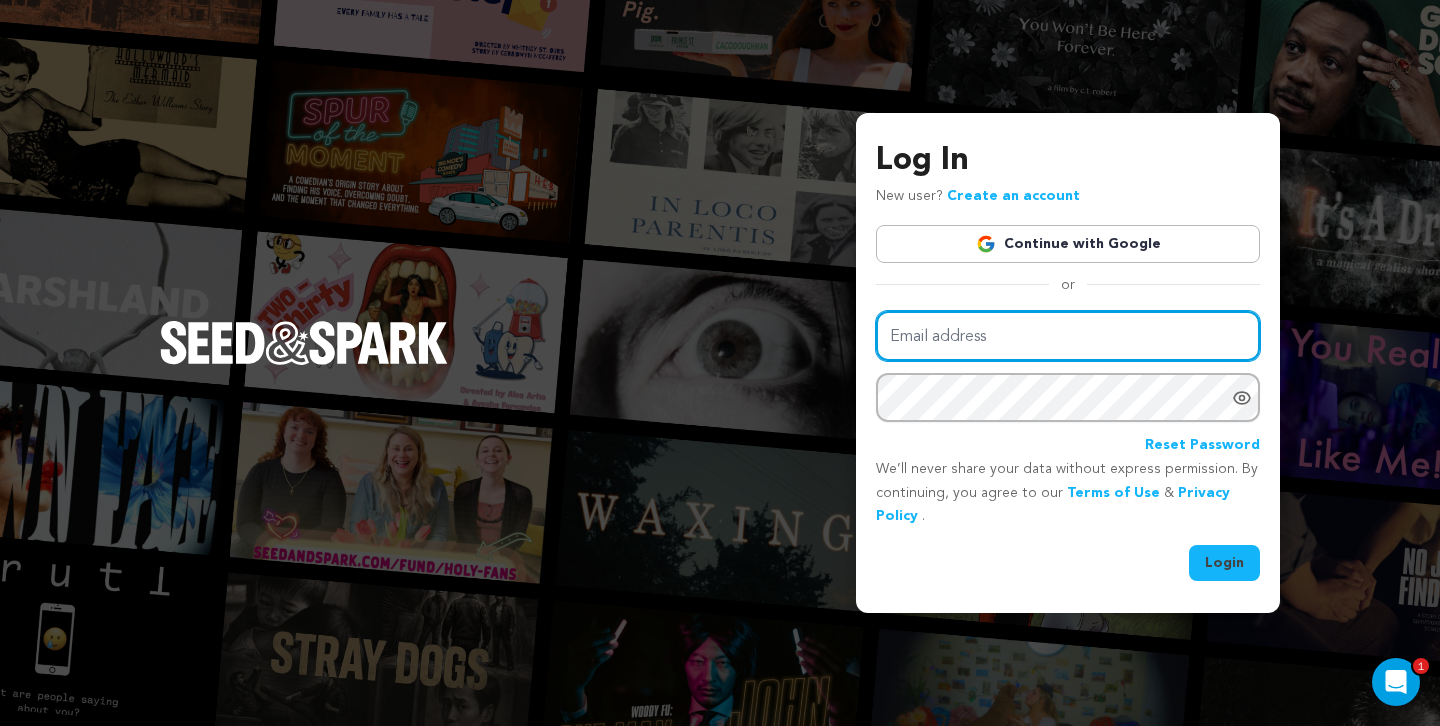 click on "Email address" at bounding box center (1068, 336) 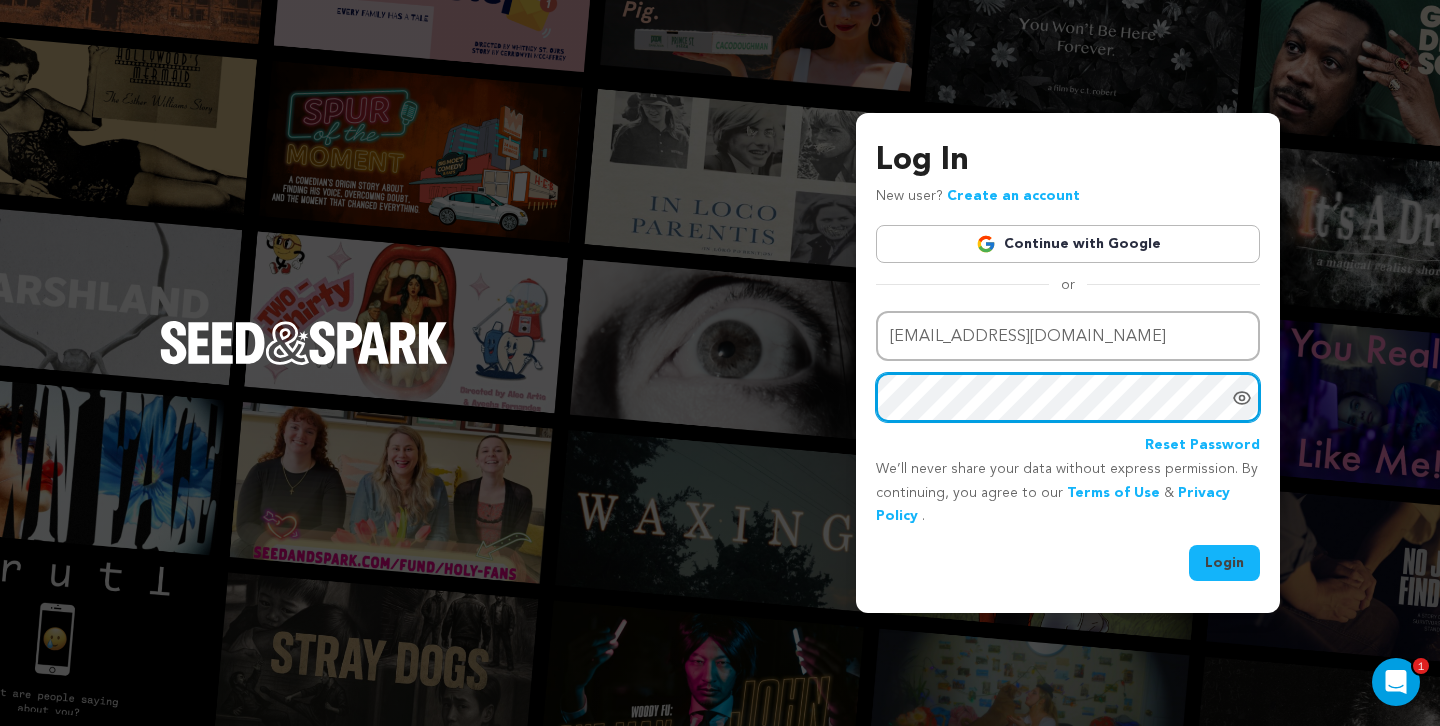 click on "Login" at bounding box center [1224, 563] 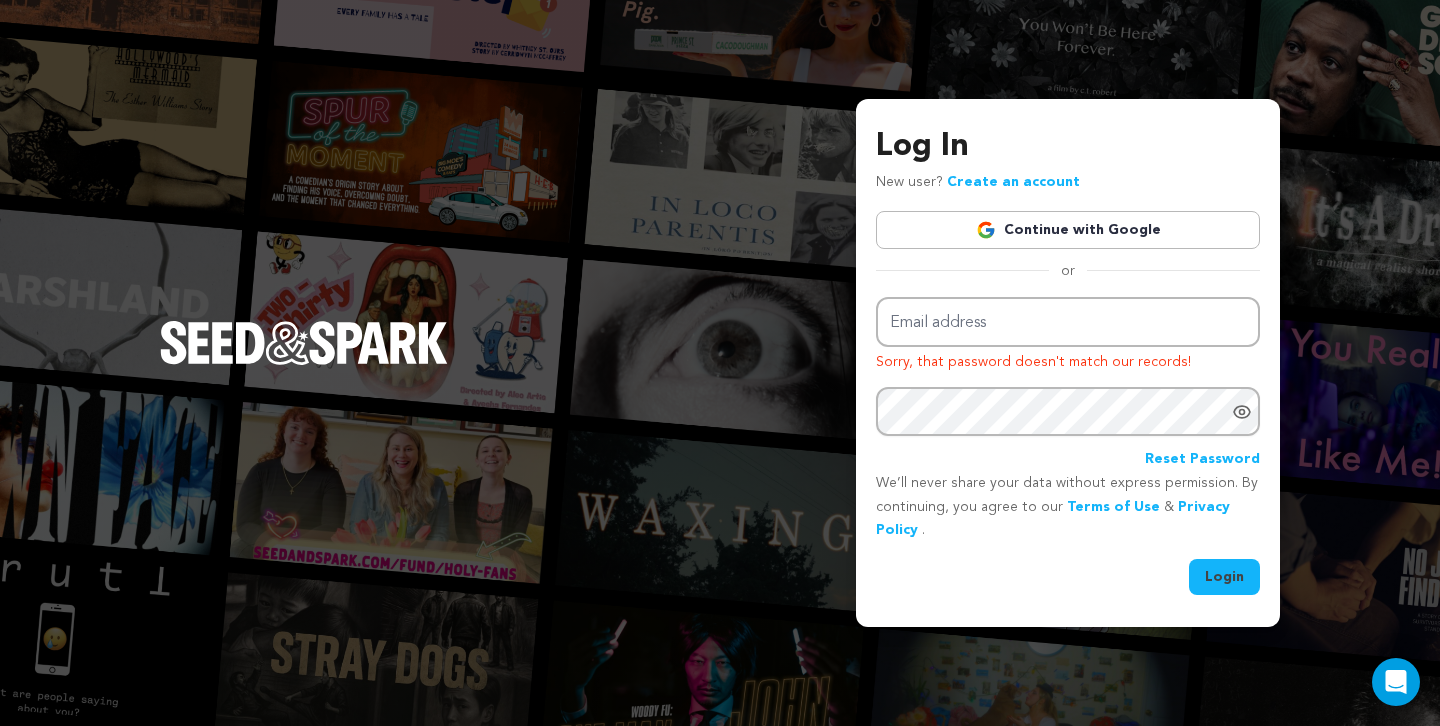 scroll, scrollTop: 0, scrollLeft: 0, axis: both 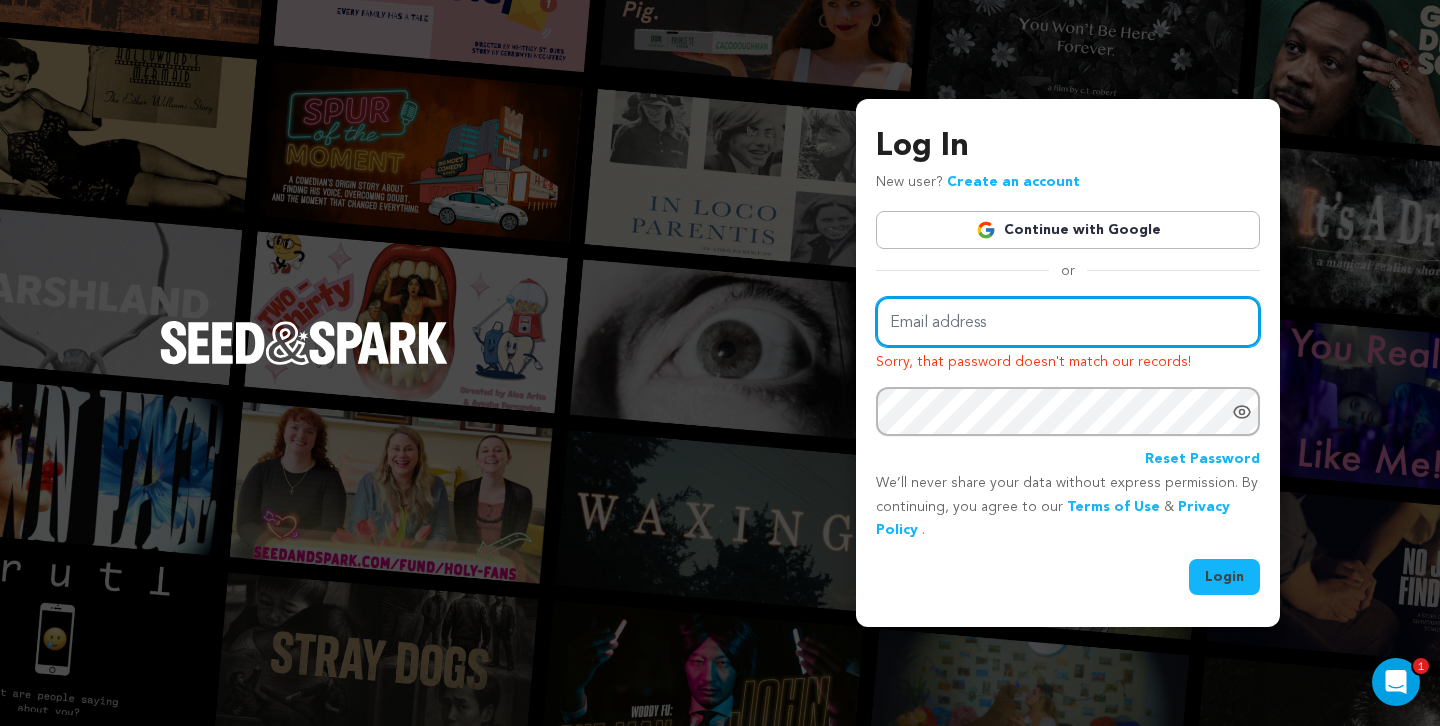 click on "Email address" at bounding box center [1068, 322] 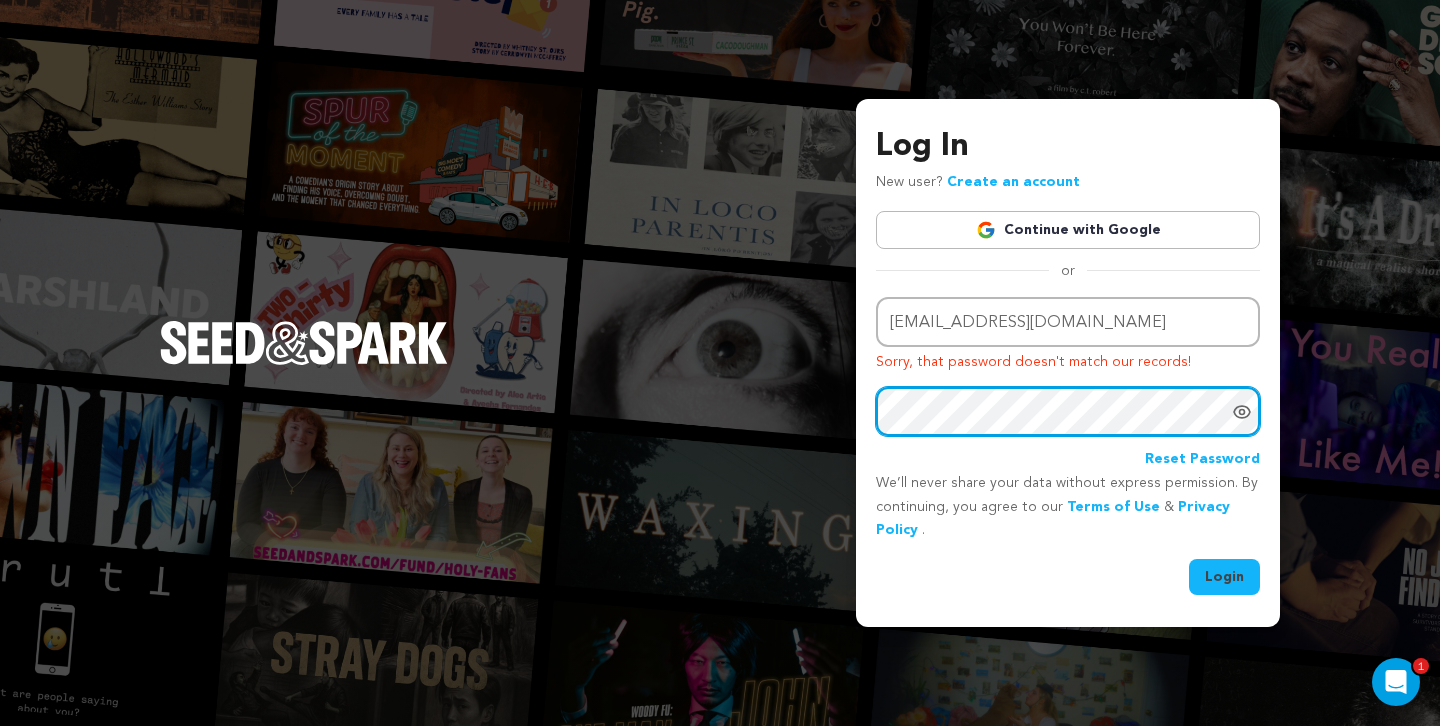 click on "Login" at bounding box center [1224, 577] 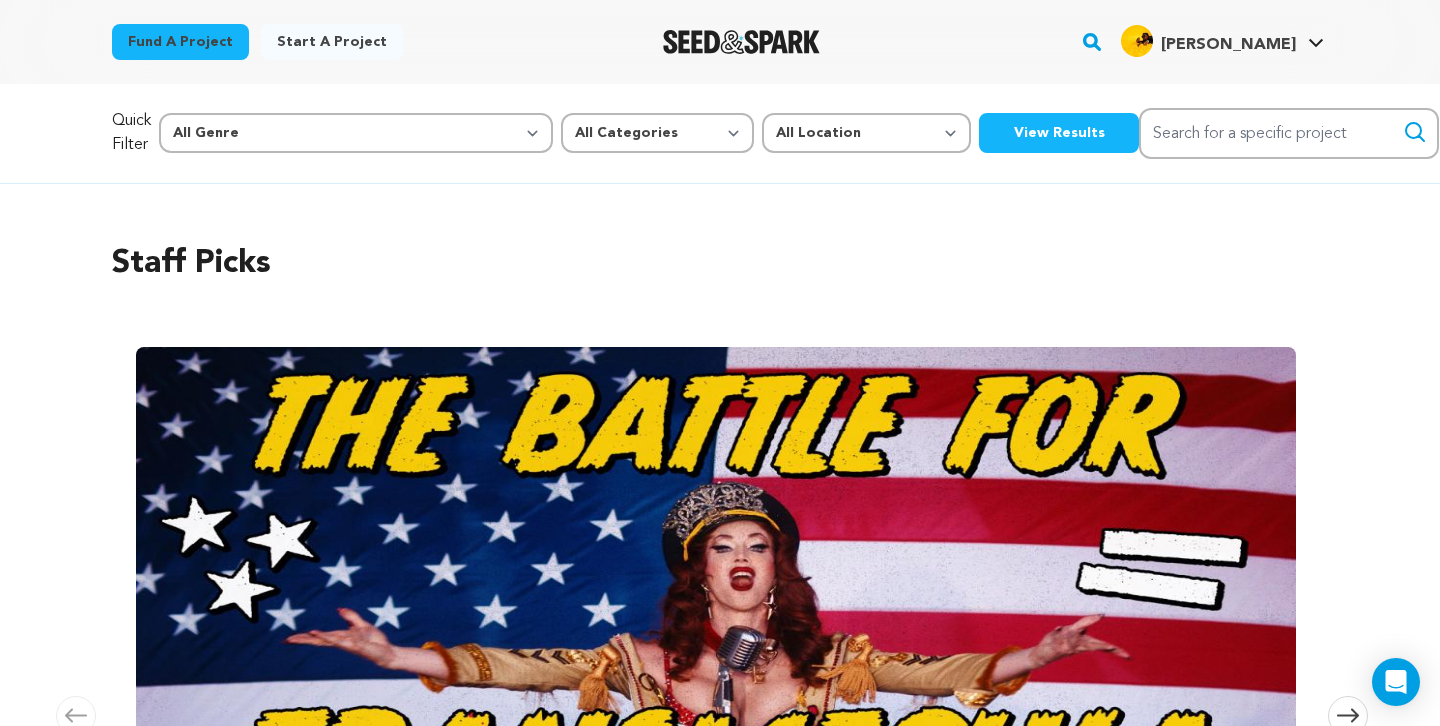 scroll, scrollTop: 0, scrollLeft: 0, axis: both 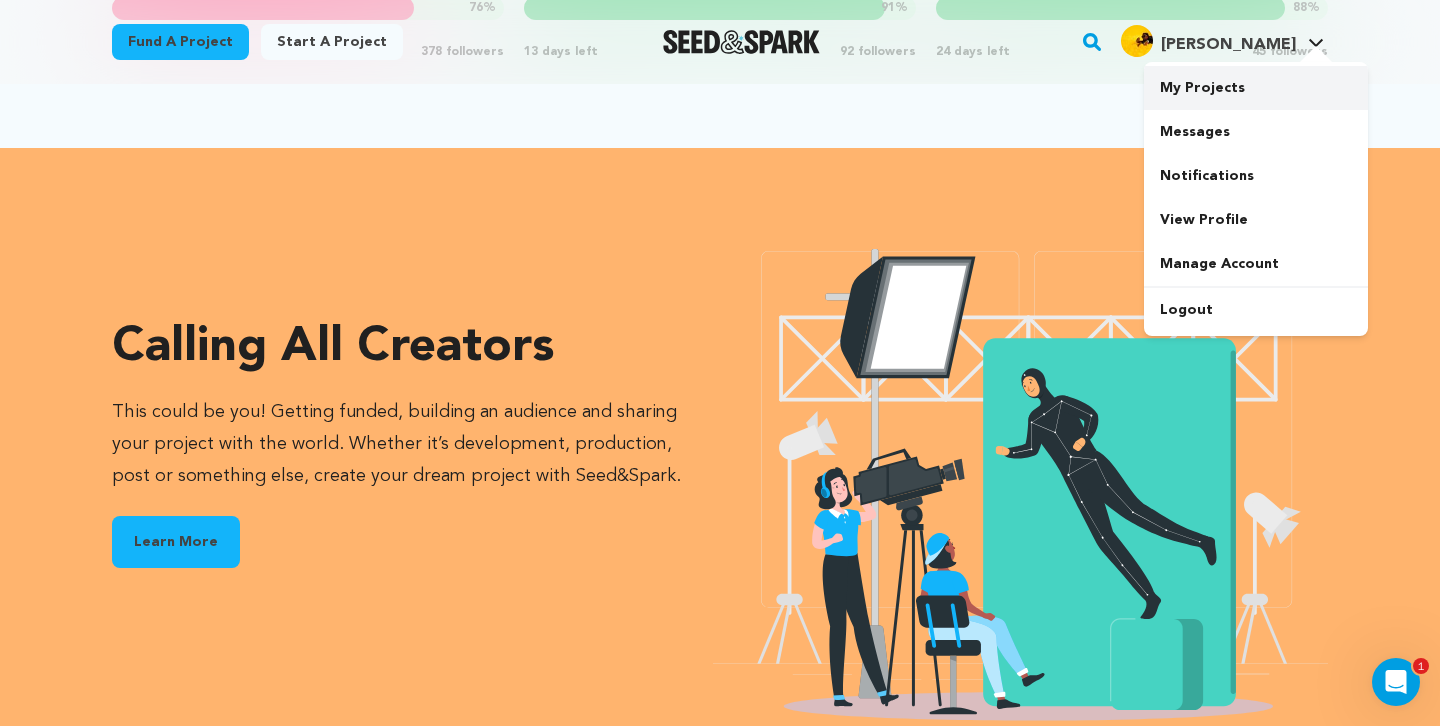 click on "My Projects" at bounding box center [1256, 88] 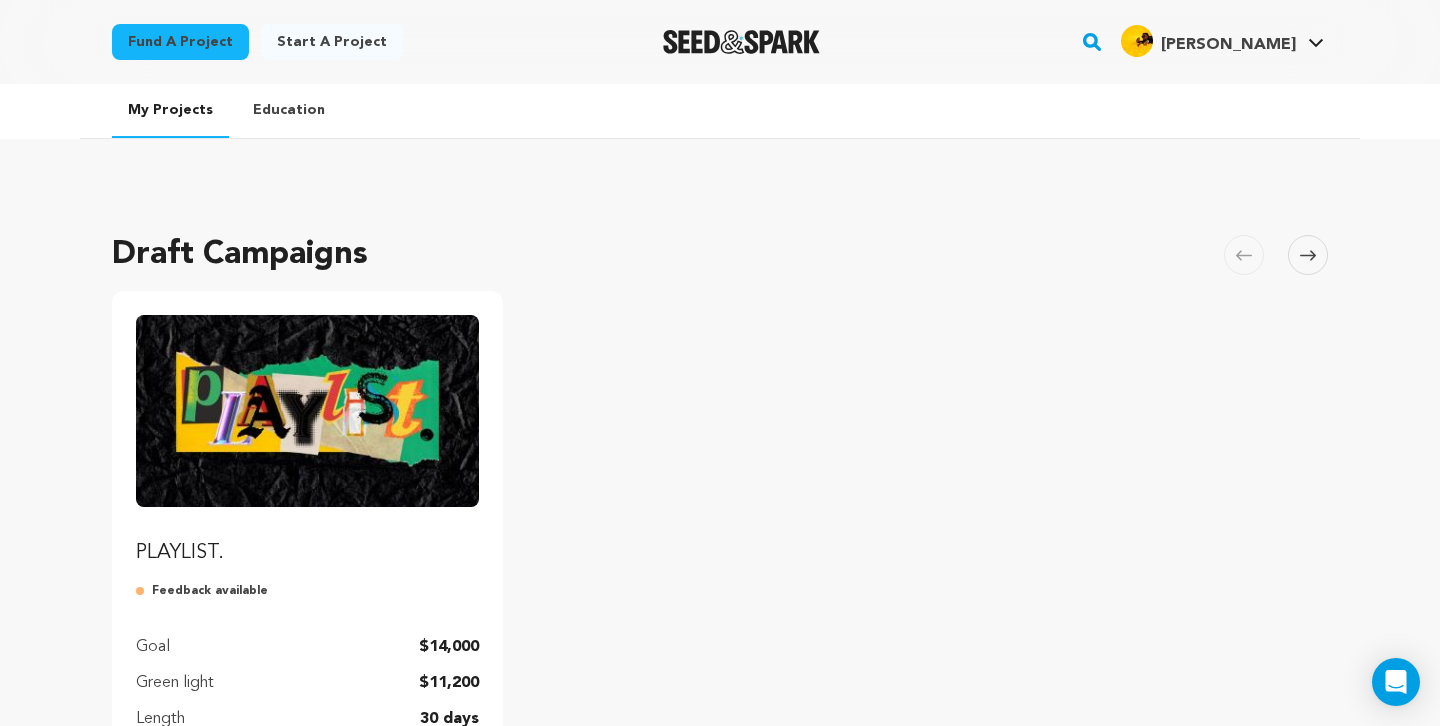 scroll, scrollTop: 0, scrollLeft: 0, axis: both 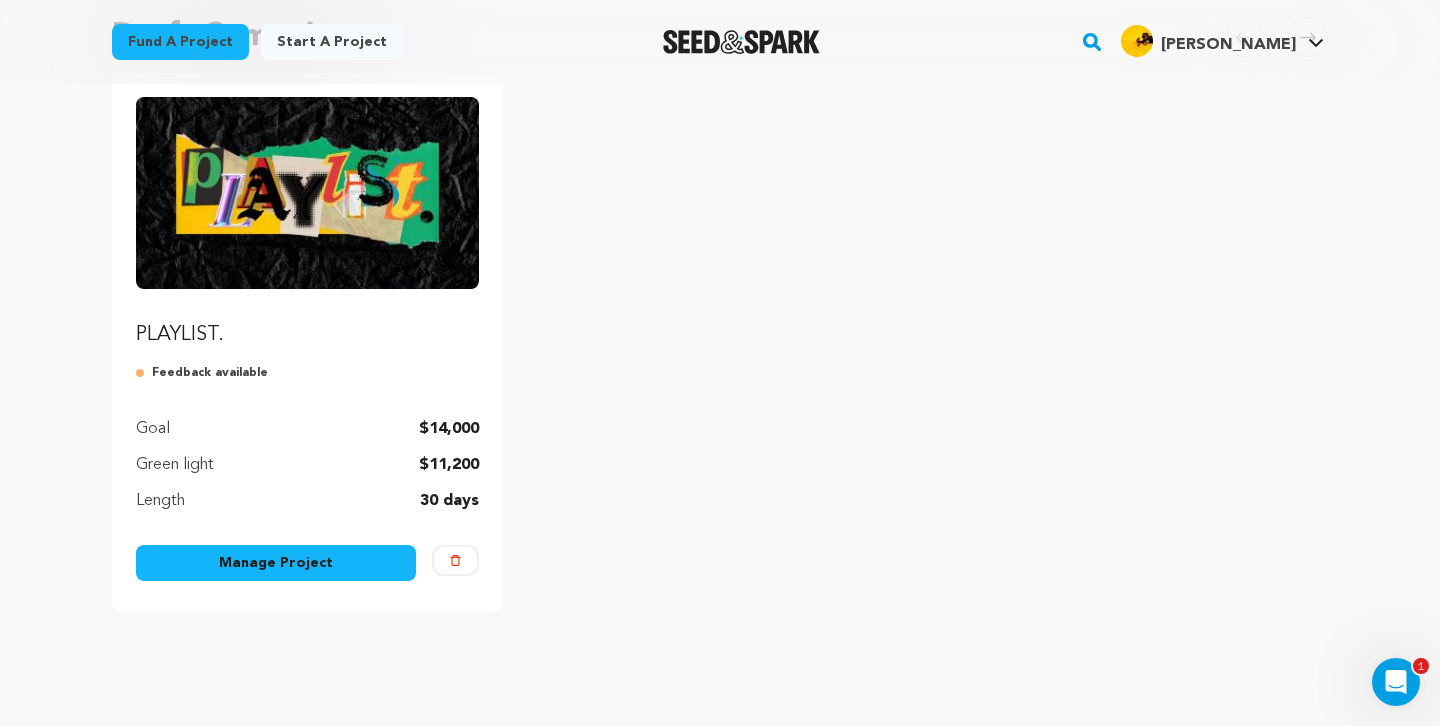 click on "Manage Project" at bounding box center [276, 563] 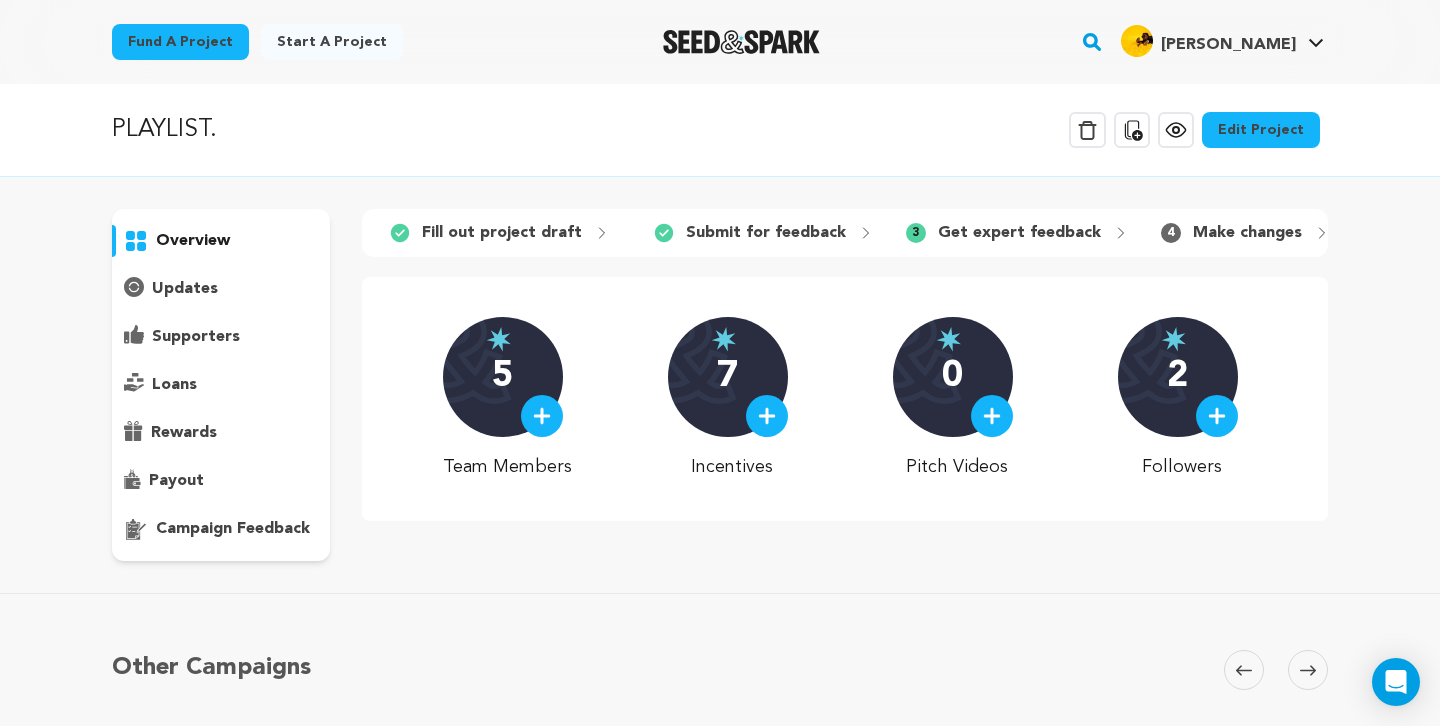 scroll, scrollTop: 0, scrollLeft: 0, axis: both 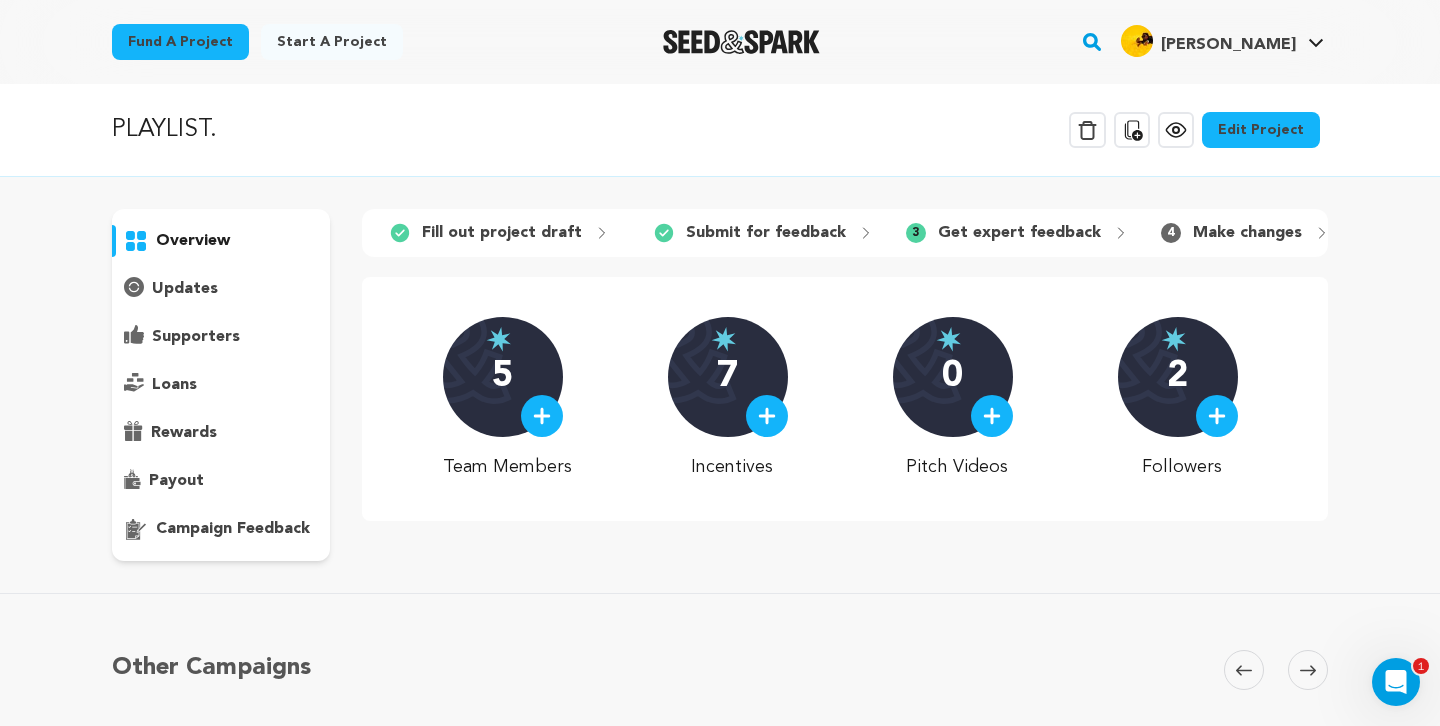 click on "Edit Project" at bounding box center [1261, 130] 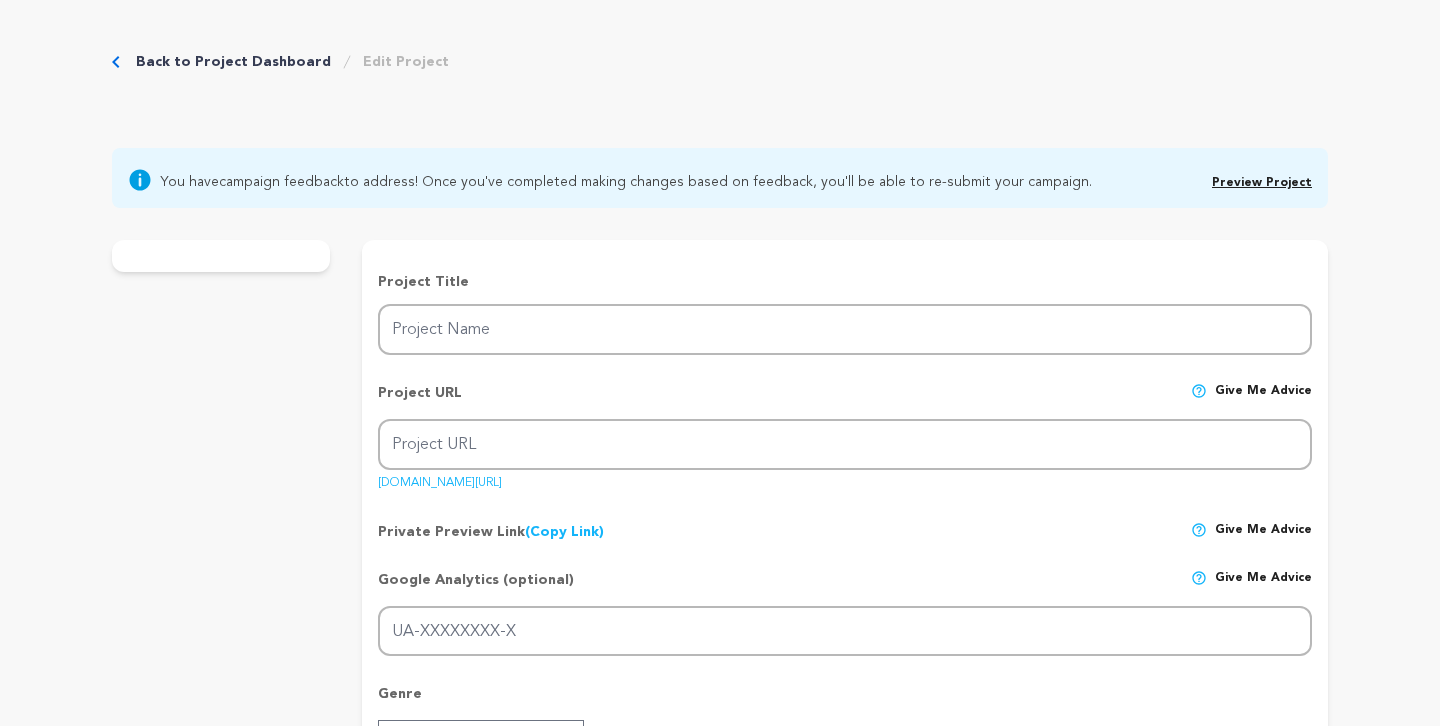 scroll, scrollTop: 0, scrollLeft: 0, axis: both 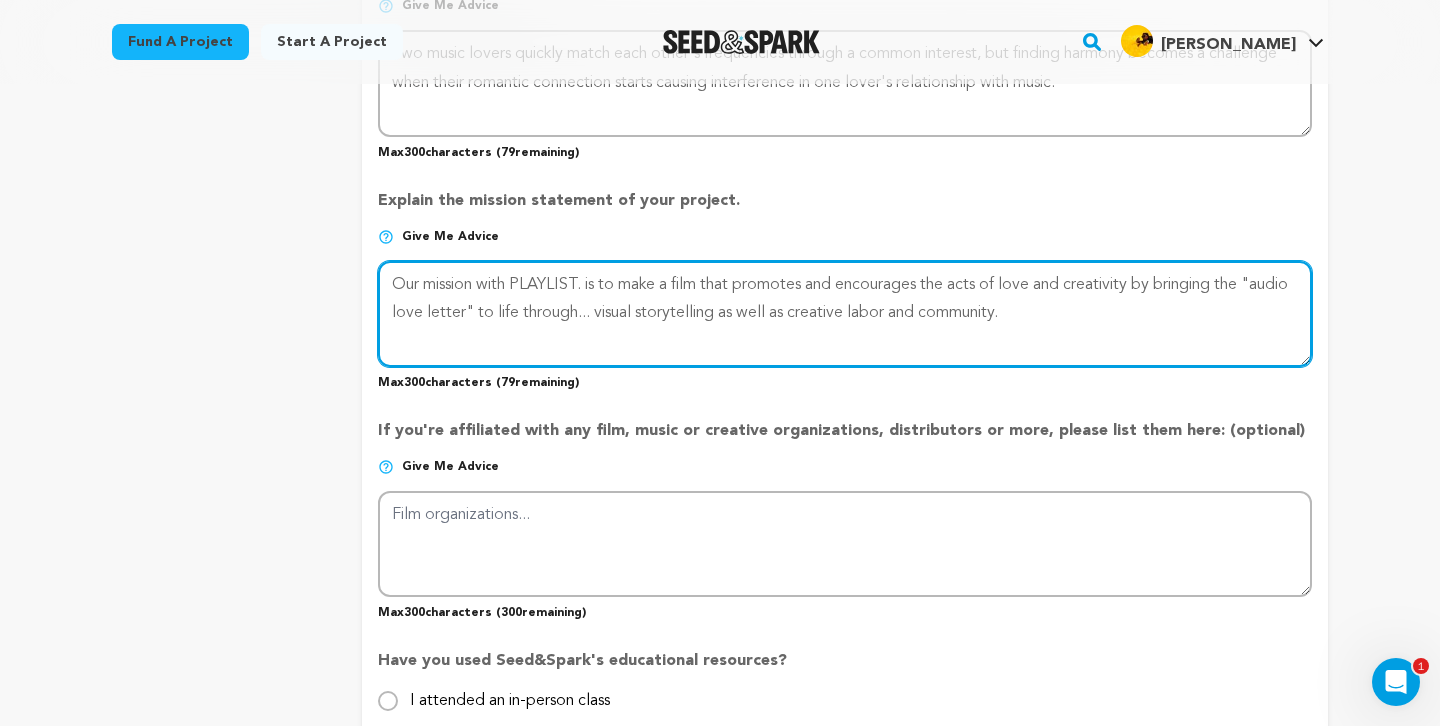 click at bounding box center (845, 314) 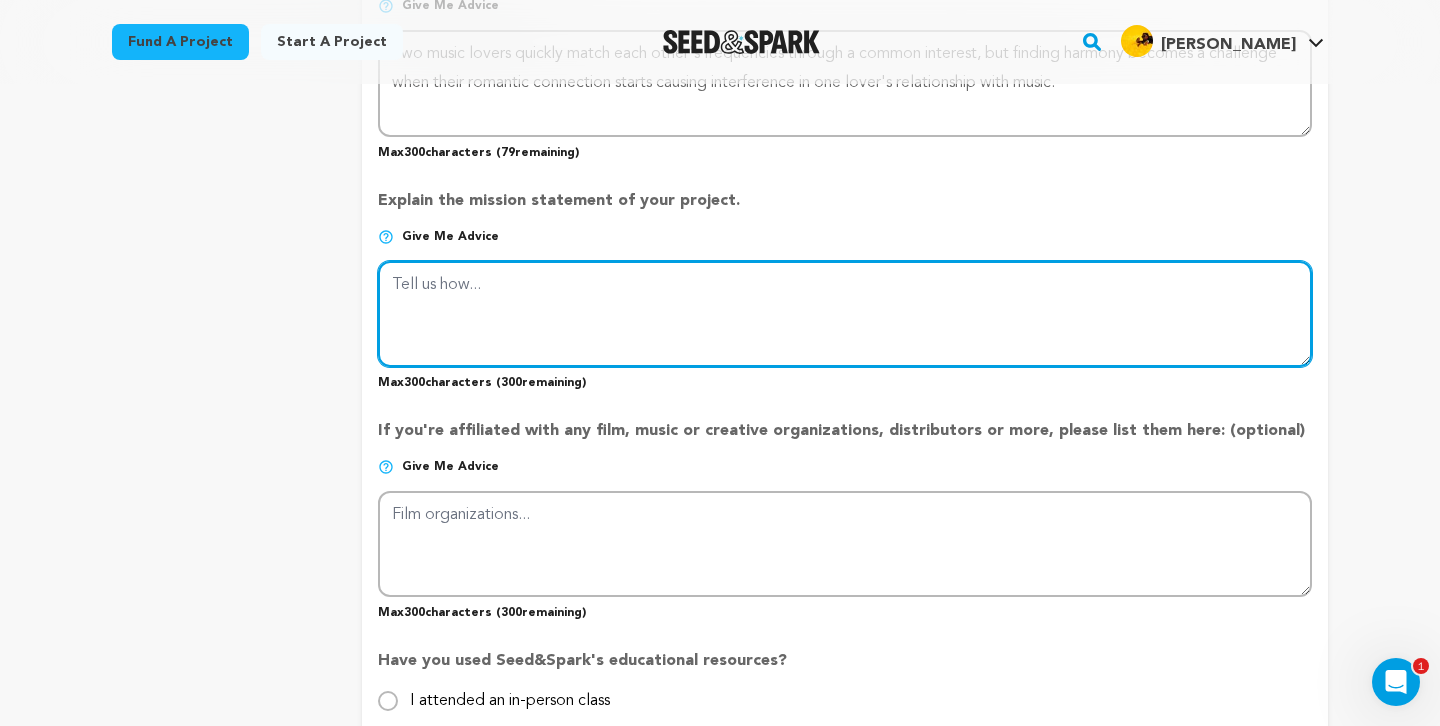 paste on "Our mission is to make a film that promotes and encourages the acts of love and creativity by combining our passion for music with visual storytelling." 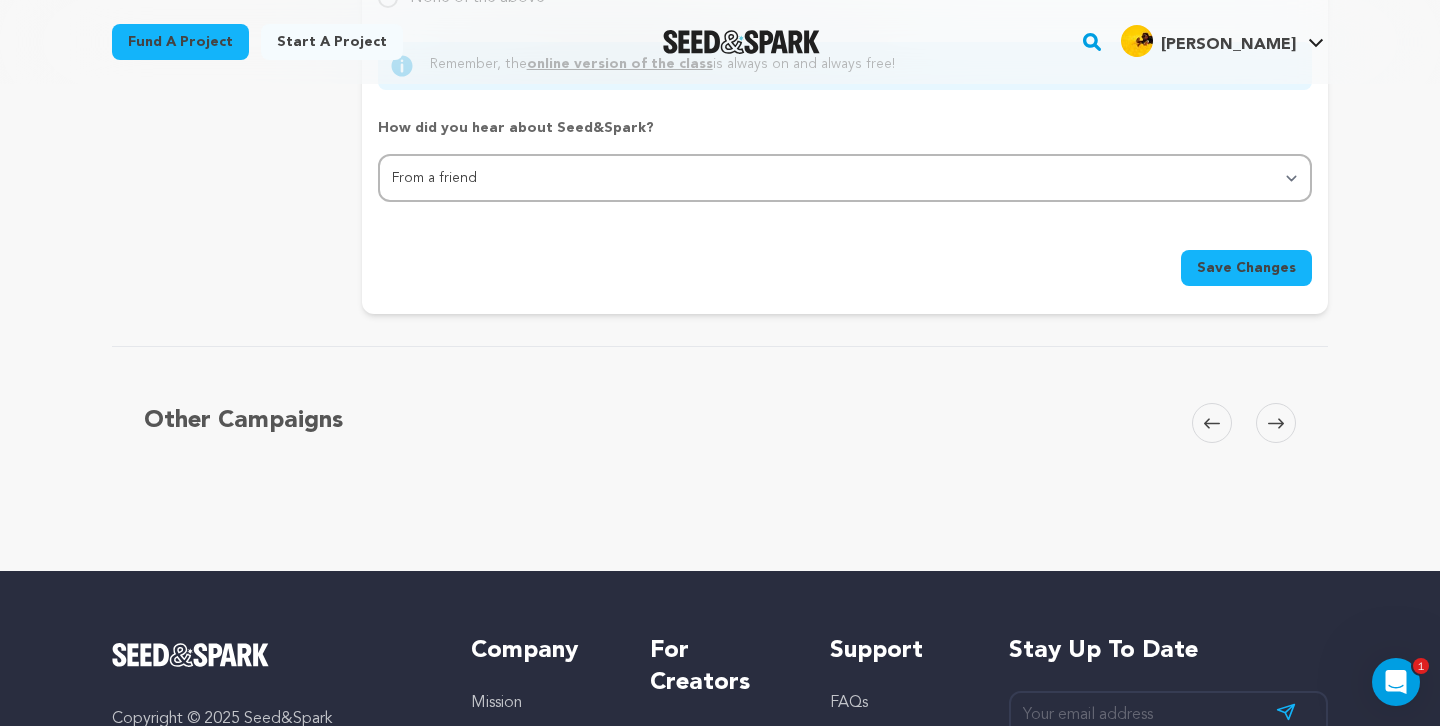 scroll, scrollTop: 2301, scrollLeft: 0, axis: vertical 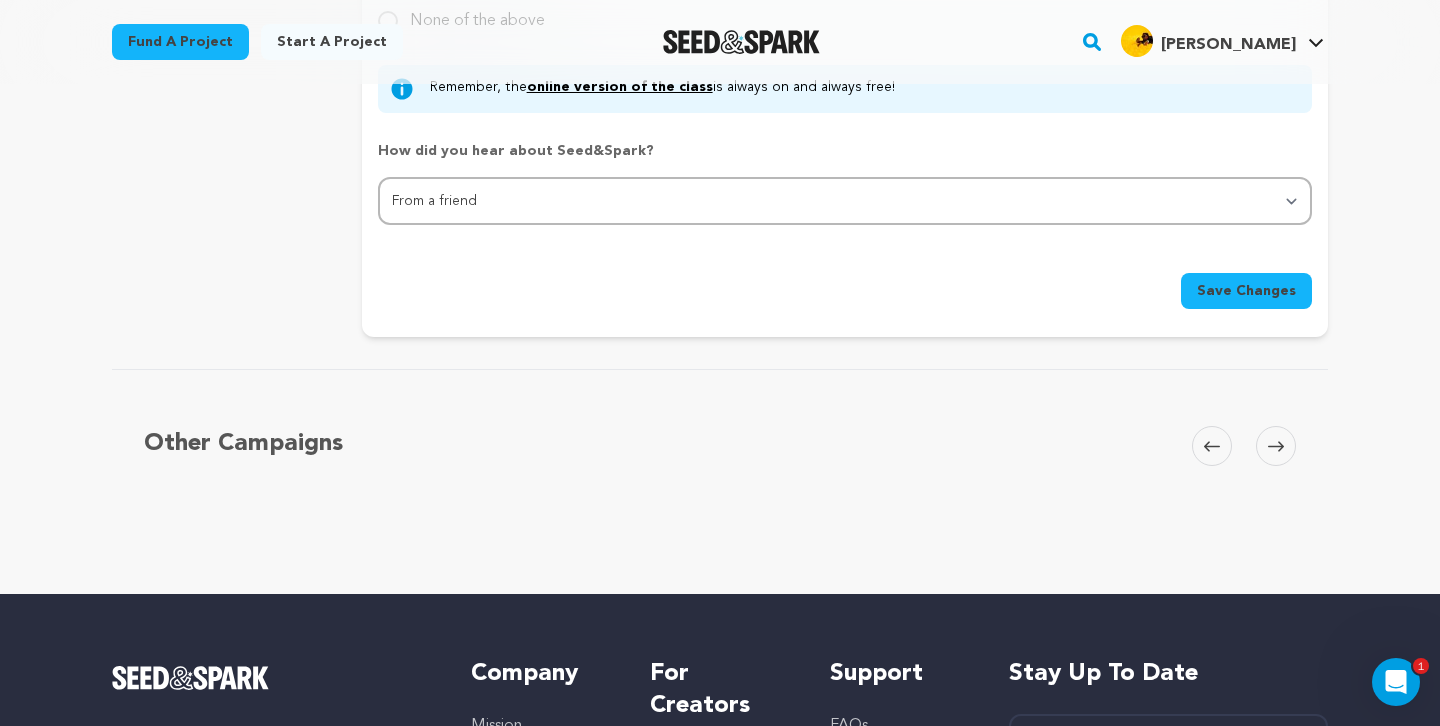 type on "Our mission is to make a film that promotes and encourages the acts of love and creativity by combining our passion for music with visual storytelling." 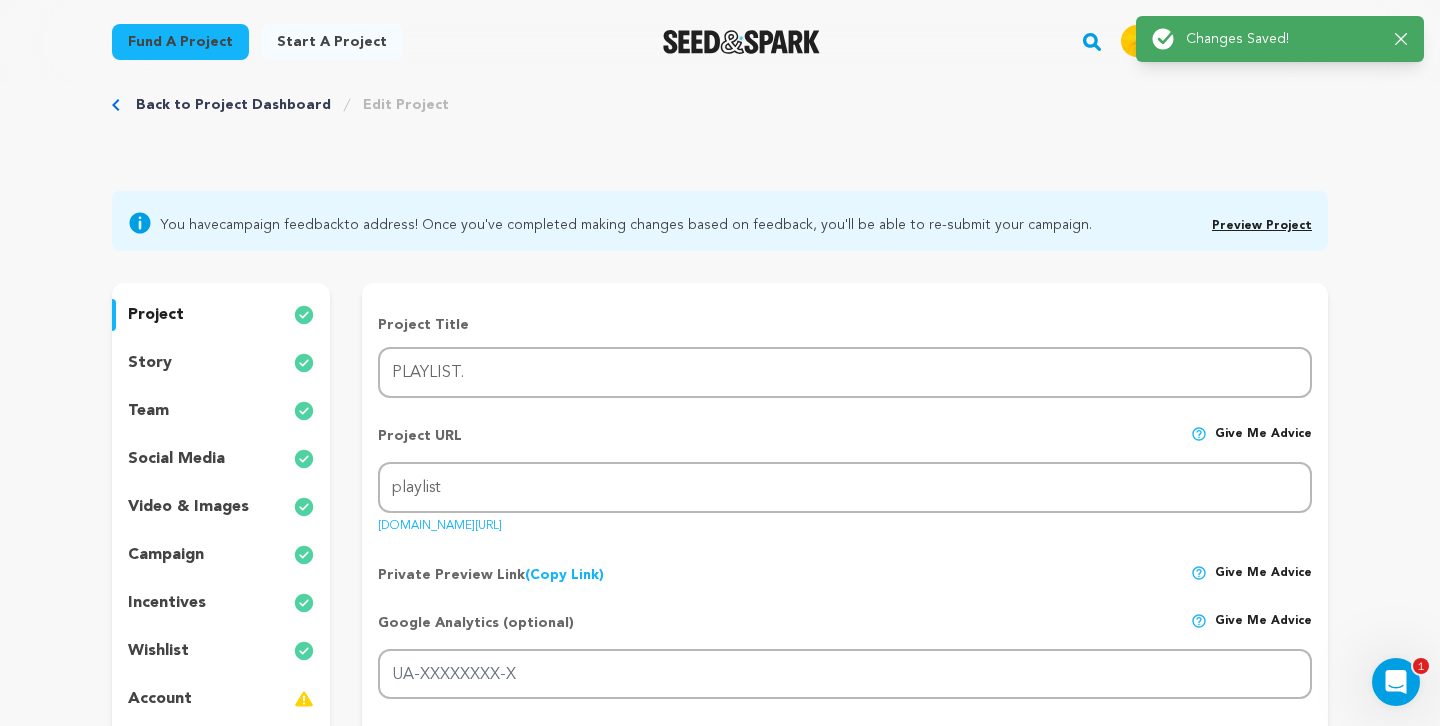 scroll, scrollTop: 0, scrollLeft: 0, axis: both 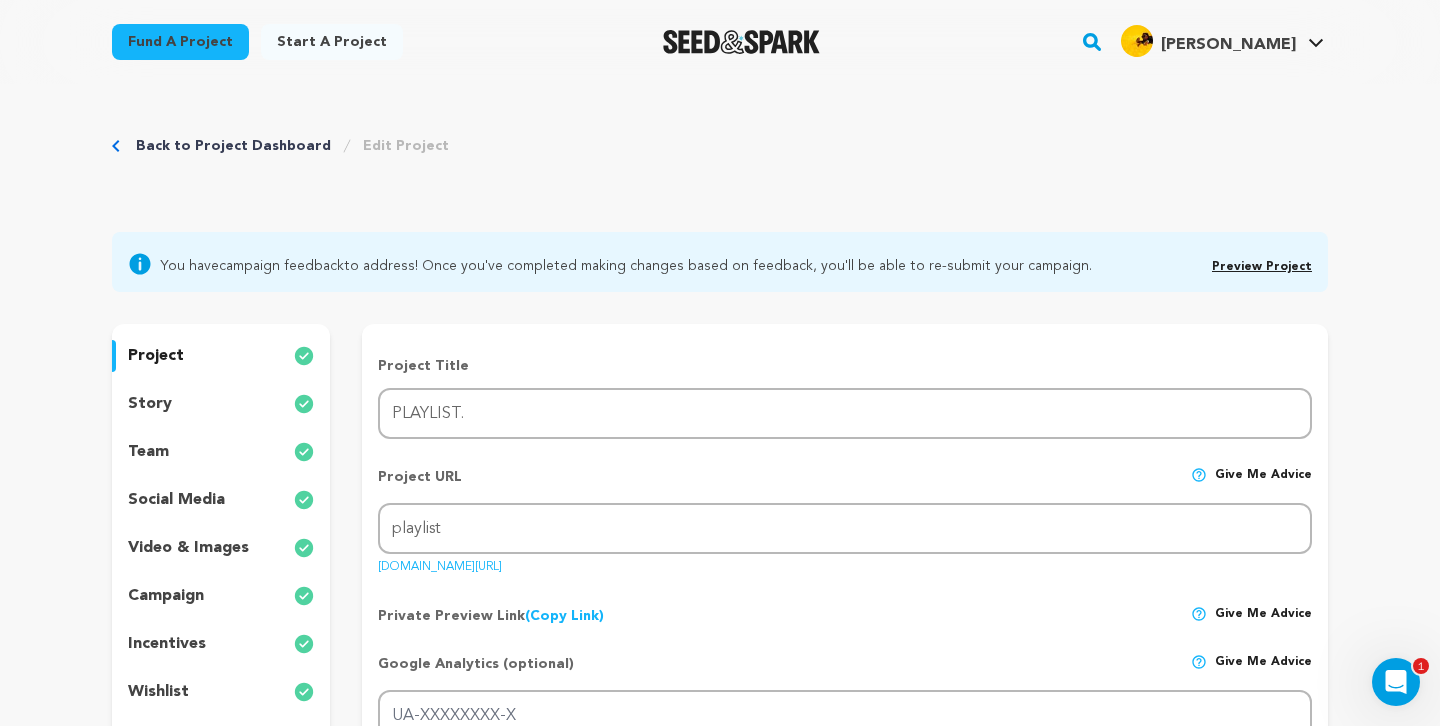 click on "Preview Project" at bounding box center (1262, 267) 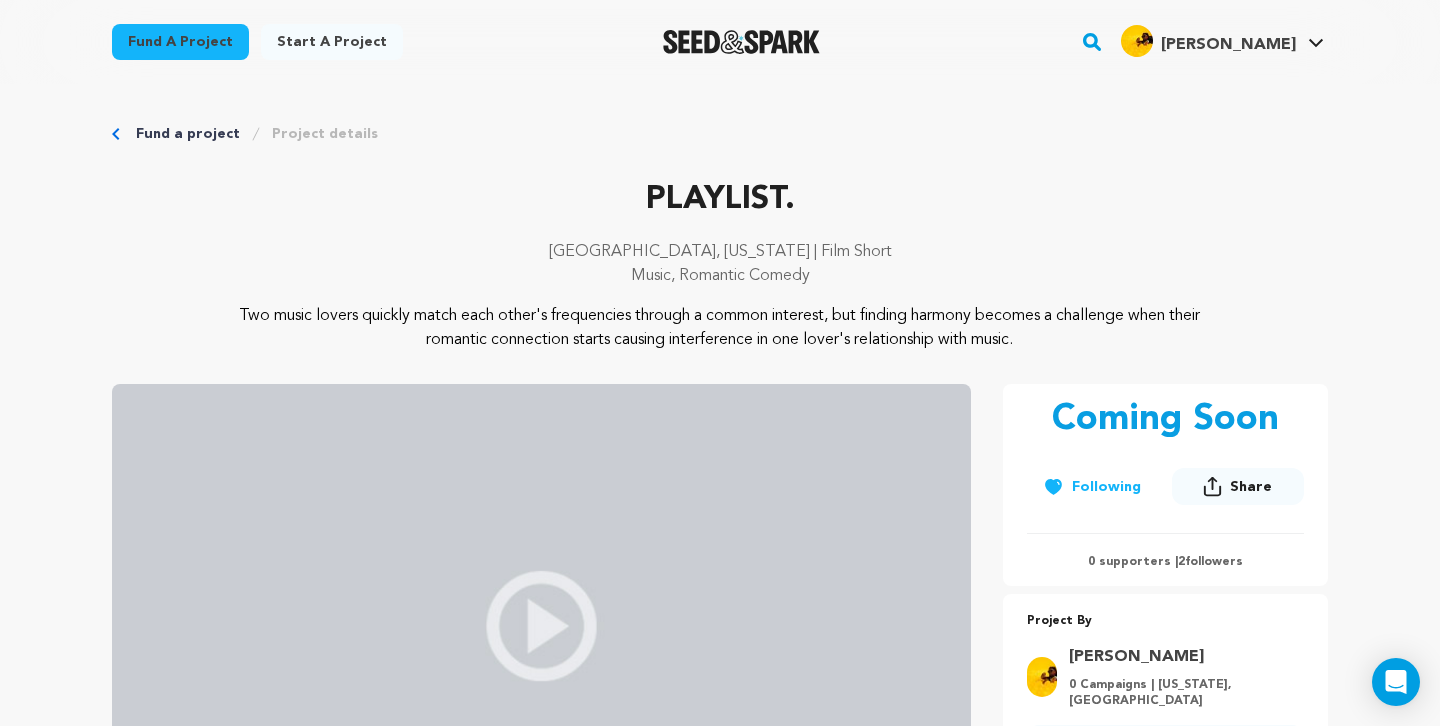 scroll, scrollTop: 0, scrollLeft: 0, axis: both 